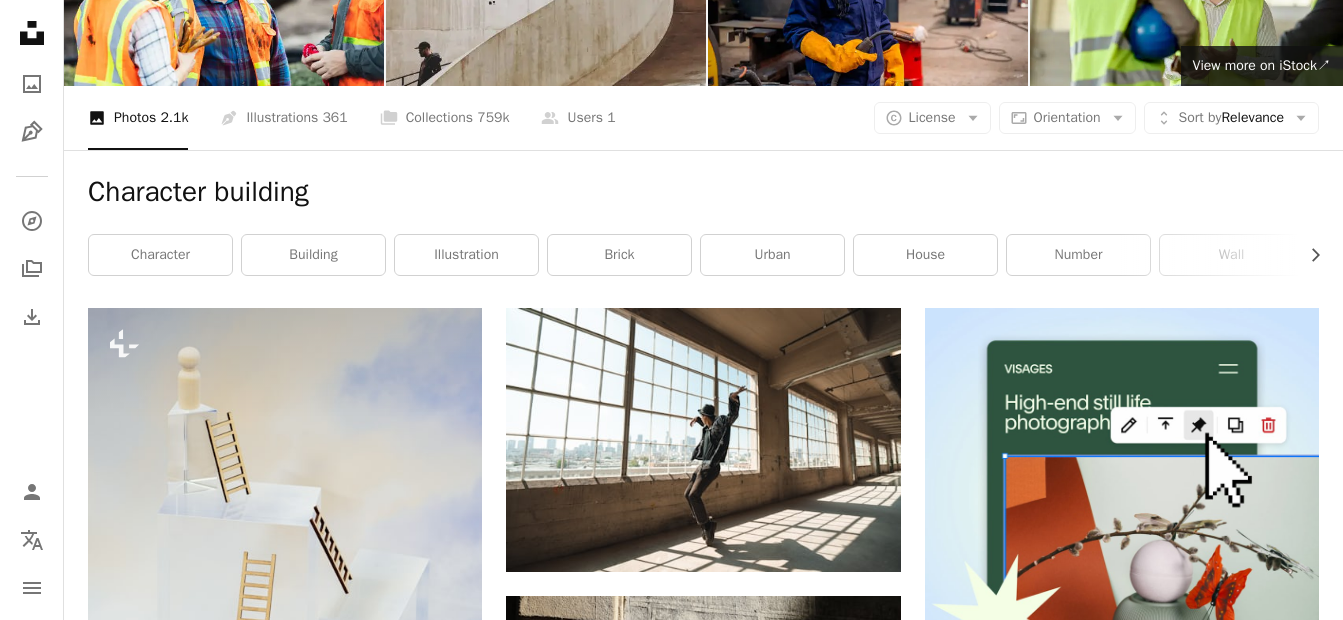 scroll, scrollTop: 0, scrollLeft: 0, axis: both 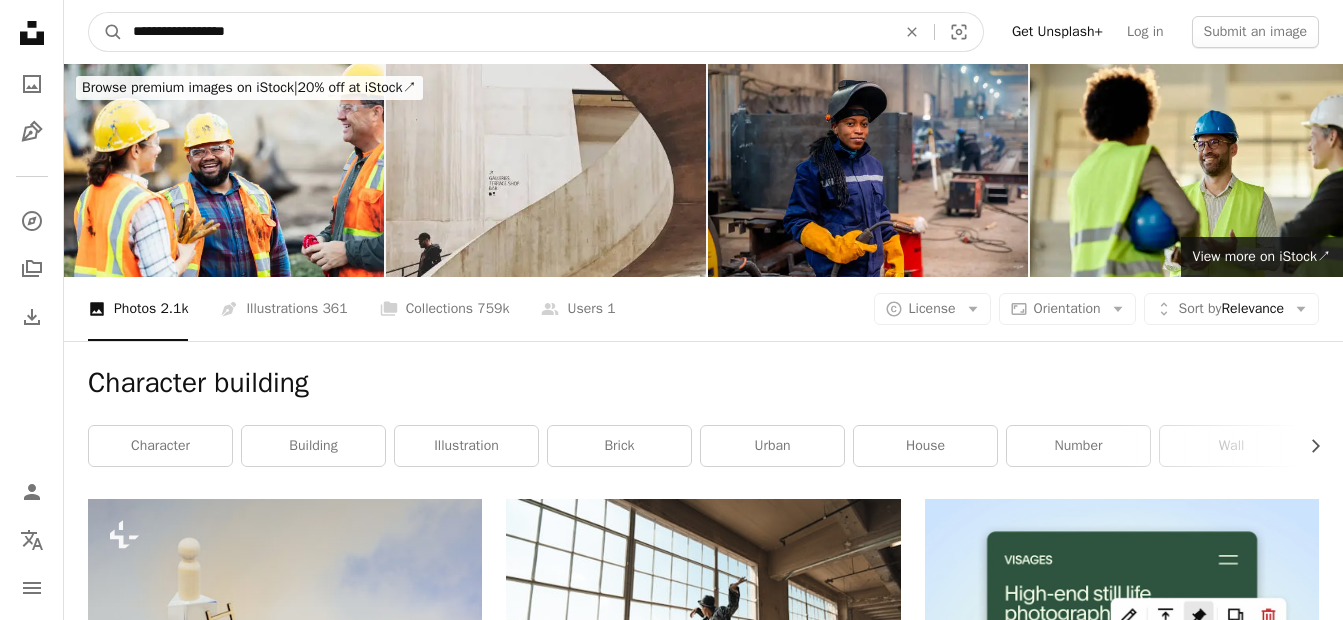 click on "**********" at bounding box center [506, 32] 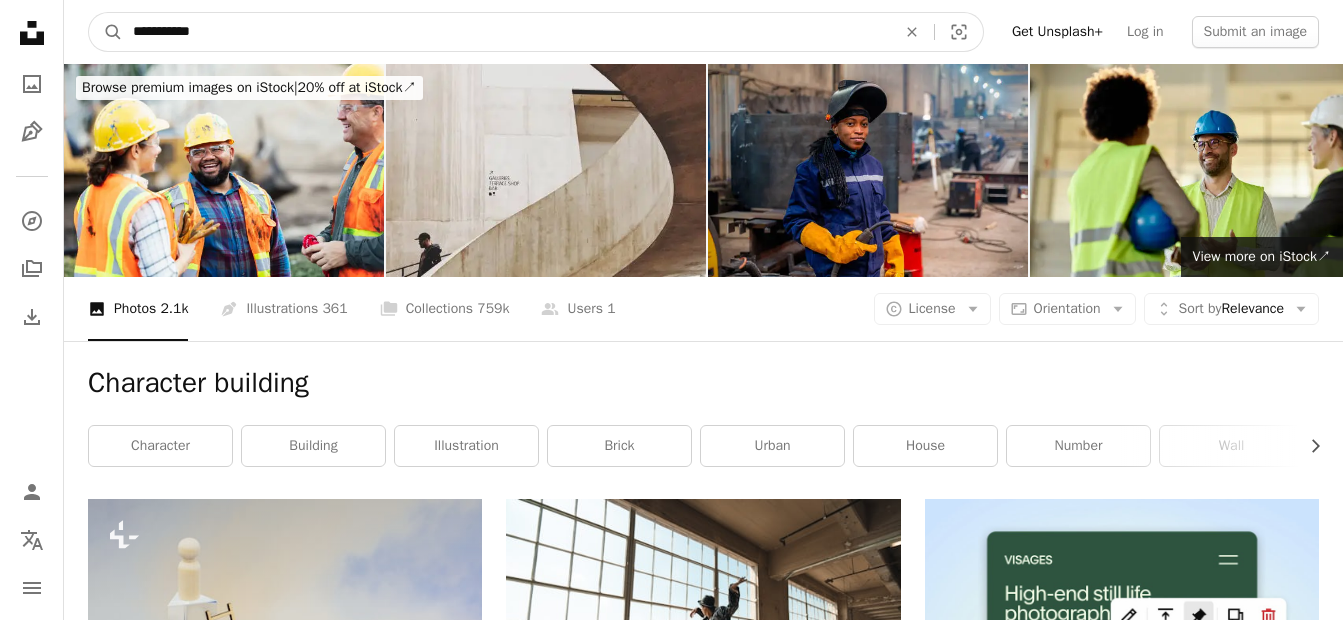 type on "**********" 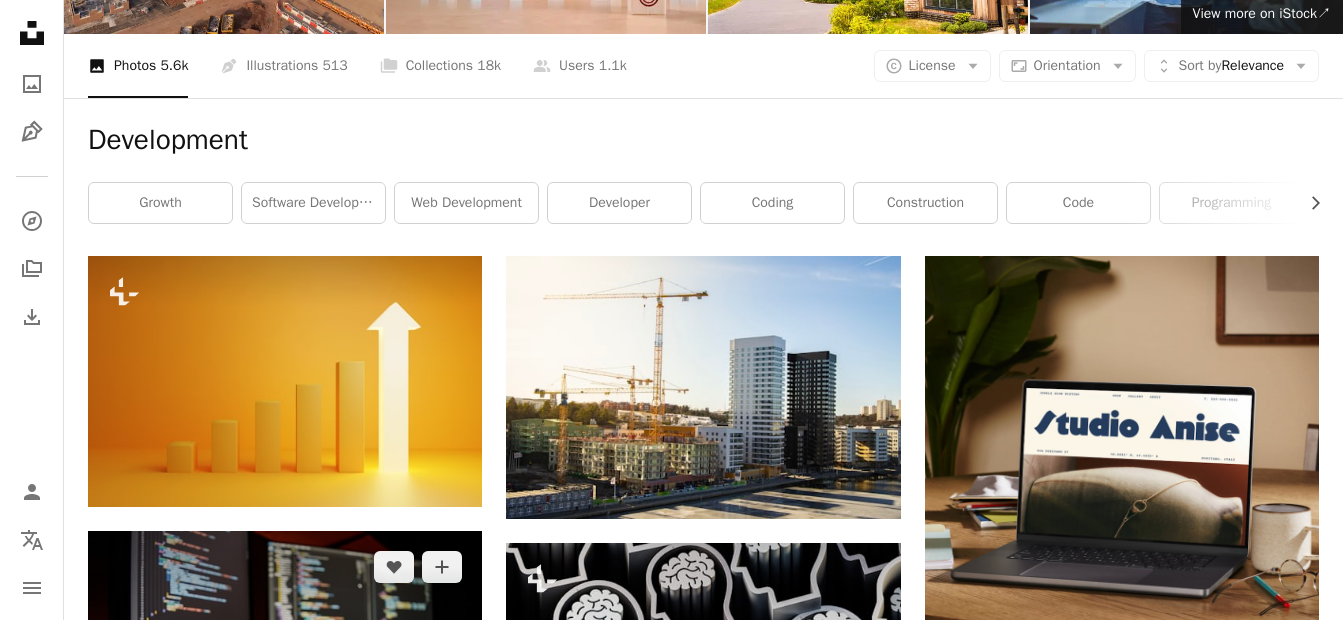 scroll, scrollTop: 200, scrollLeft: 0, axis: vertical 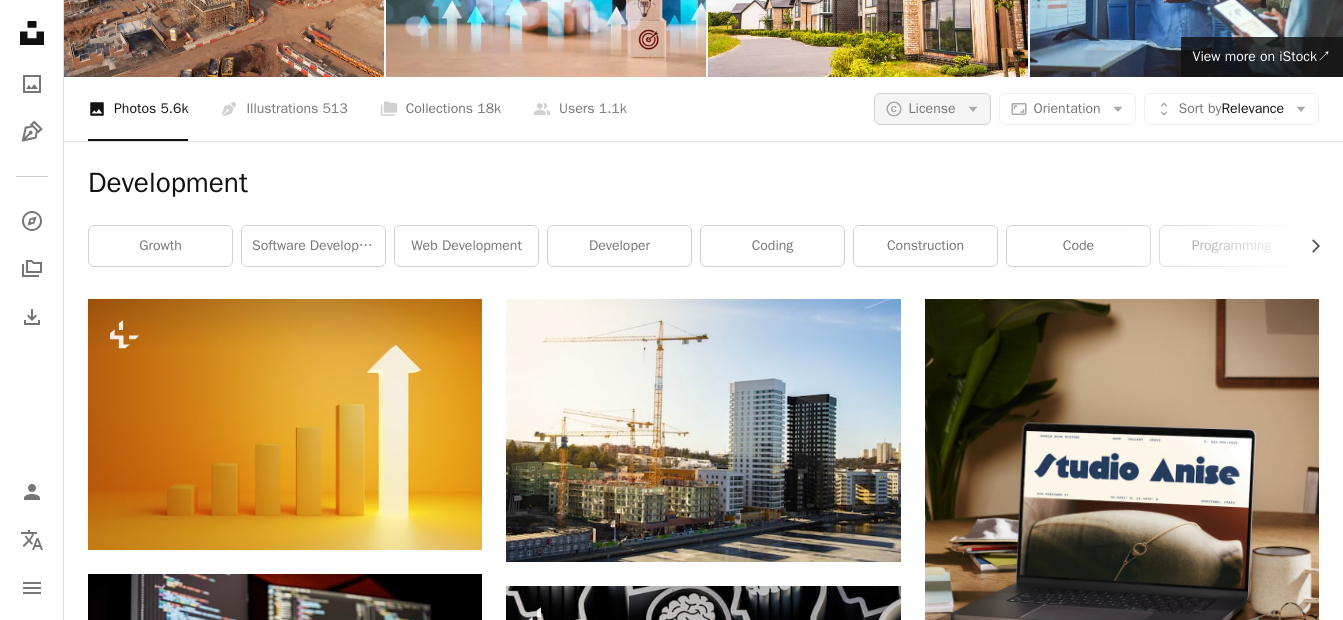 click on "A copyright icon © License Arrow down" at bounding box center [932, 109] 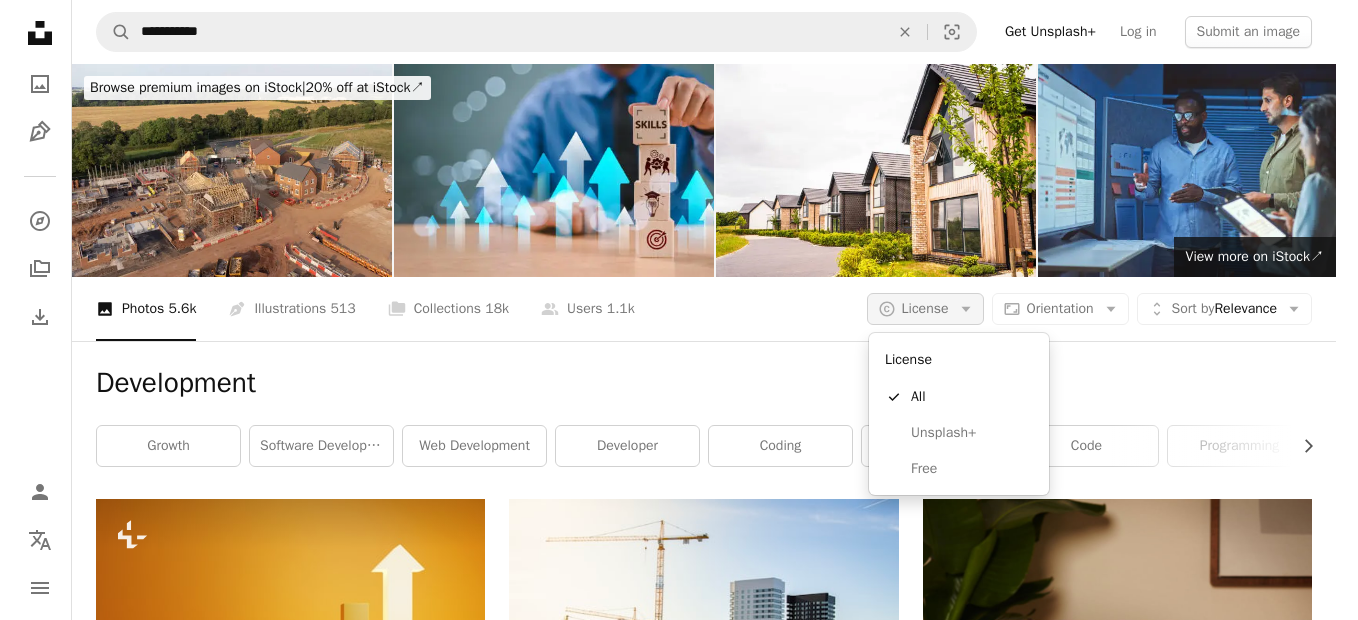 scroll, scrollTop: 0, scrollLeft: 0, axis: both 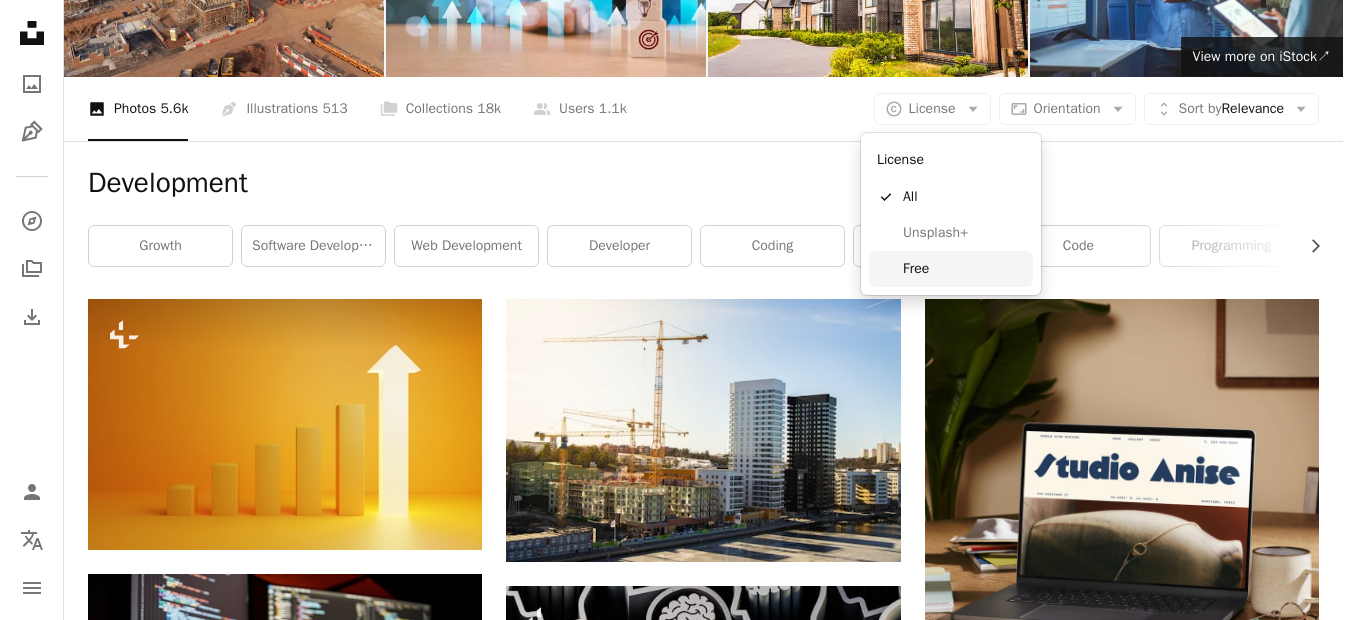 click on "Free" at bounding box center (964, 269) 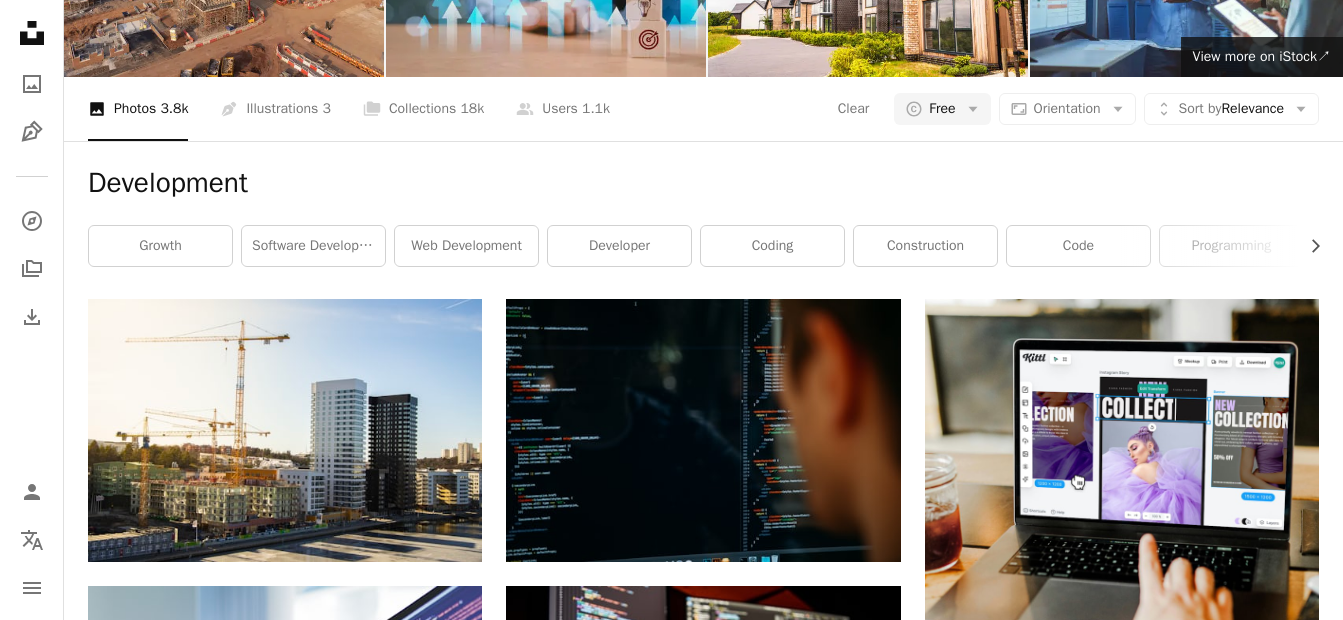 scroll, scrollTop: 0, scrollLeft: 0, axis: both 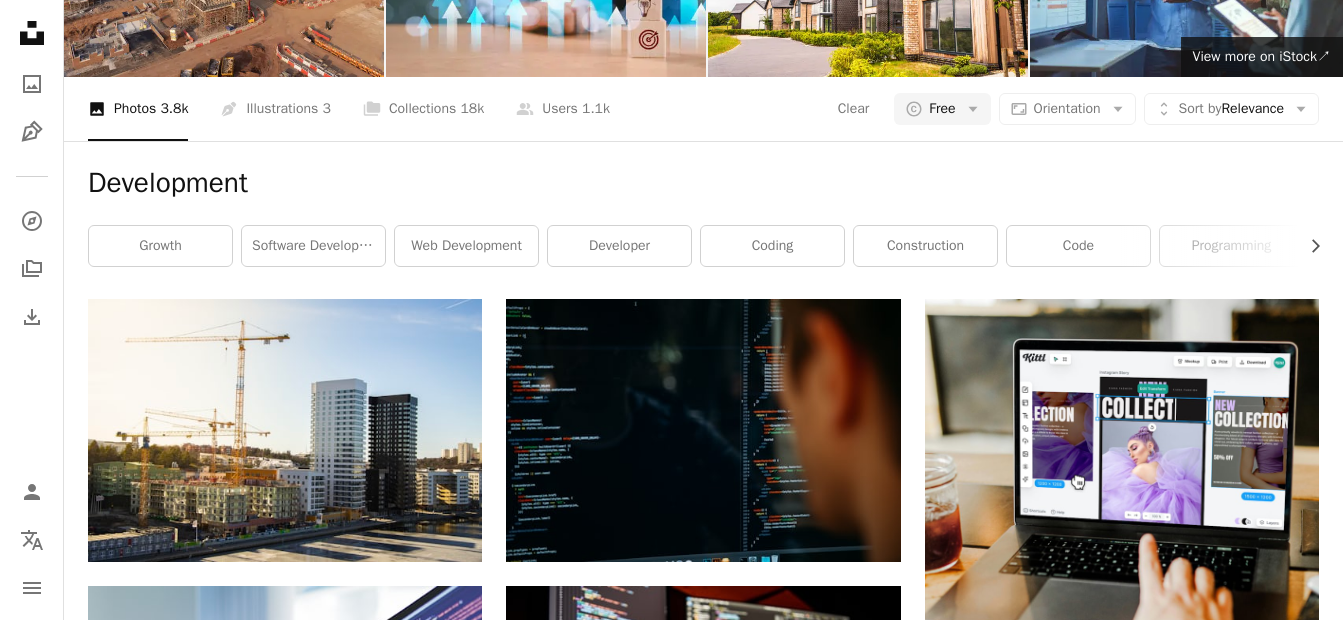 click on "**********" at bounding box center (506, -168) 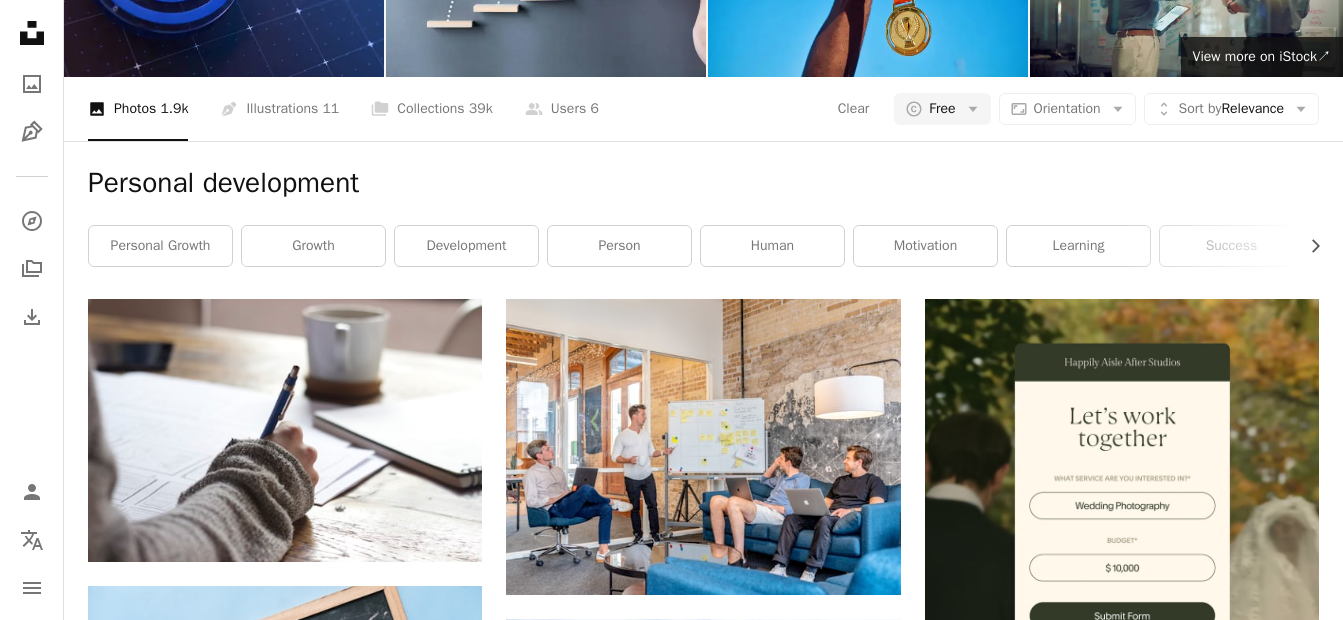 scroll, scrollTop: 0, scrollLeft: 0, axis: both 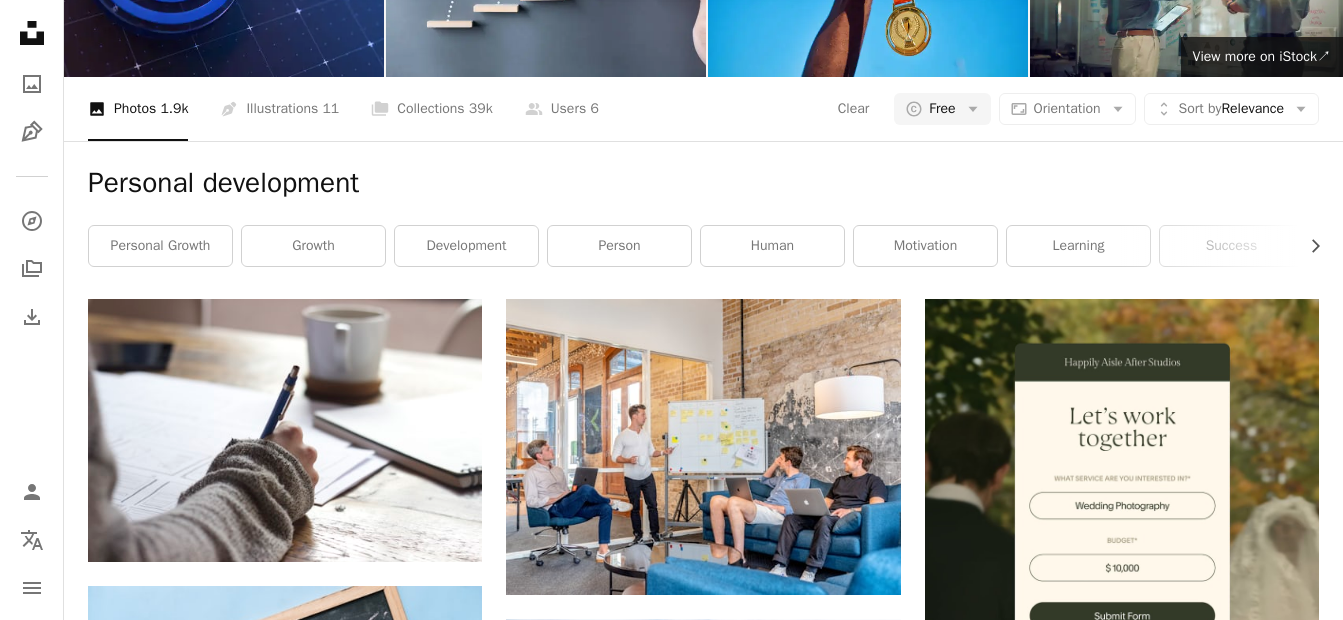 type on "**********" 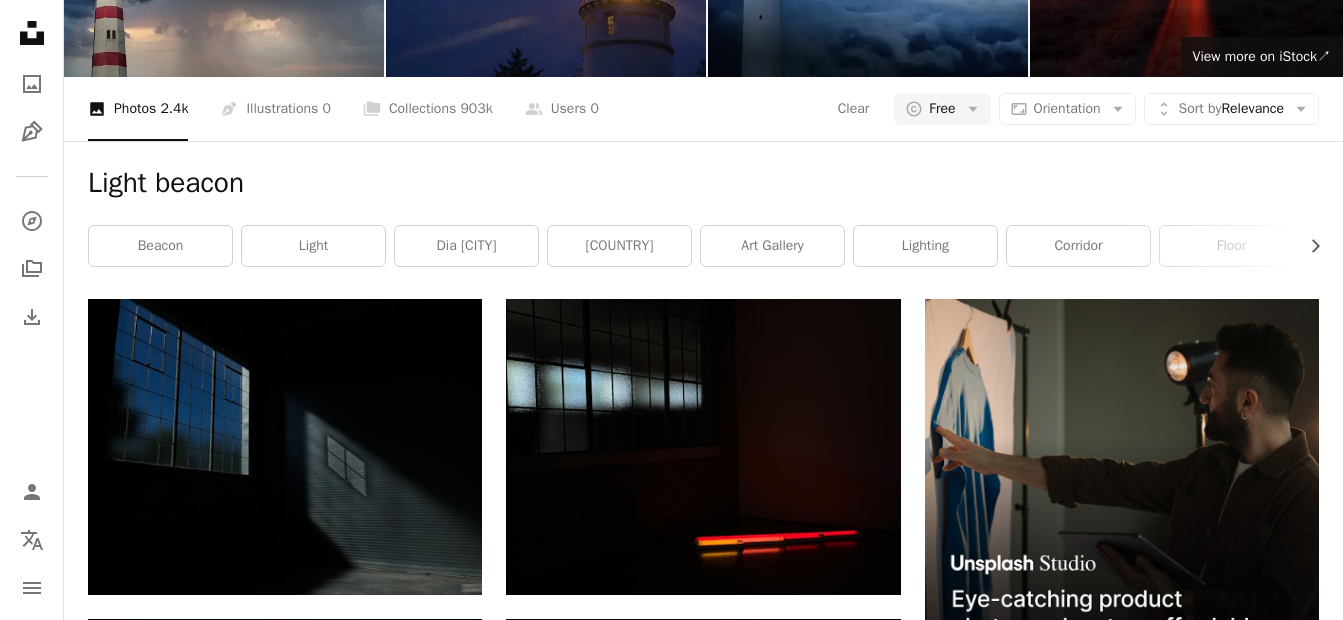 scroll, scrollTop: 0, scrollLeft: 0, axis: both 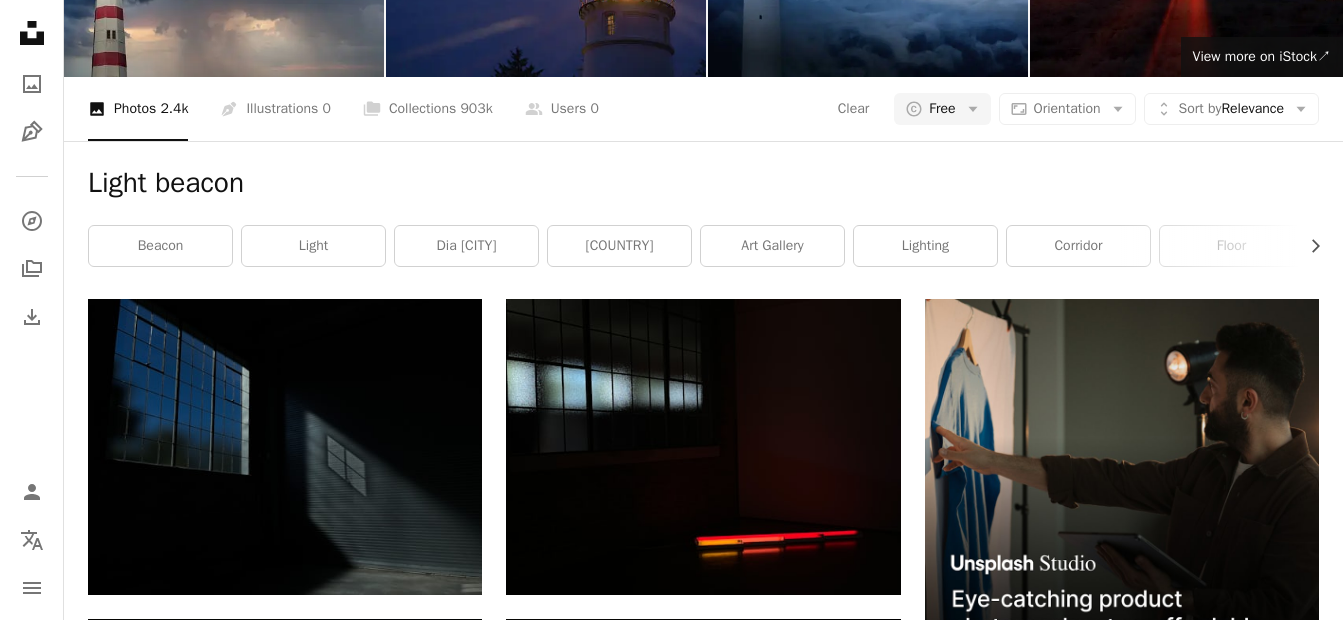 click on "**********" at bounding box center (506, -168) 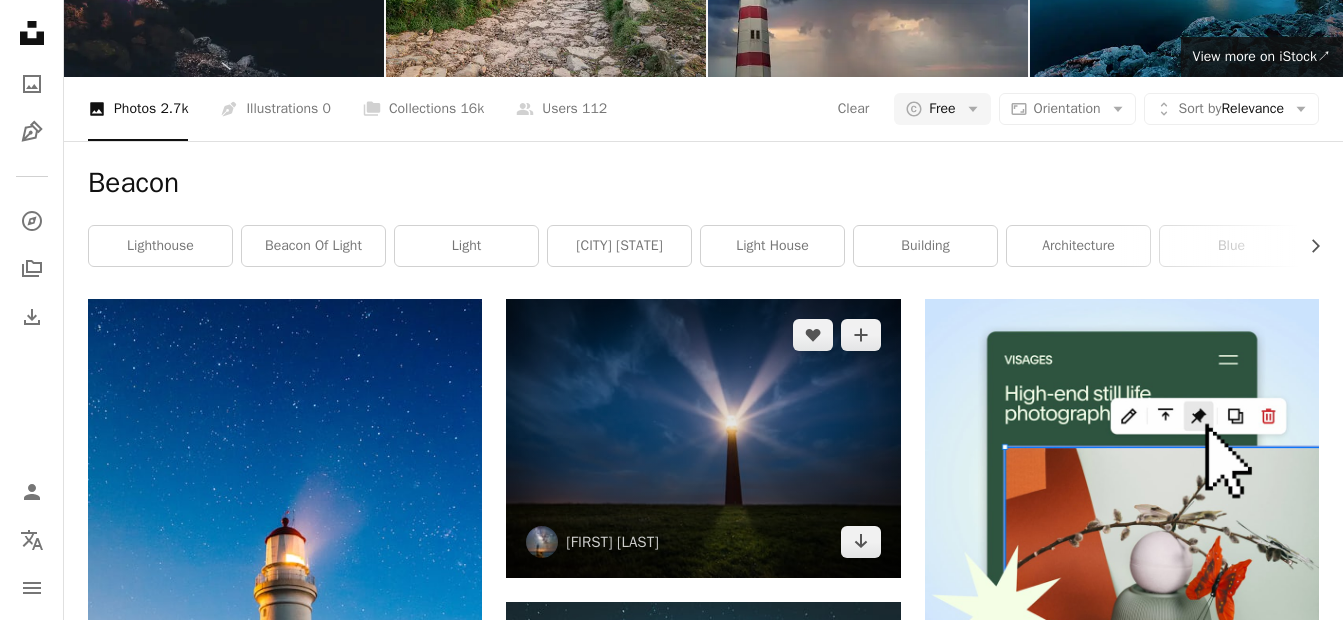 scroll, scrollTop: 600, scrollLeft: 0, axis: vertical 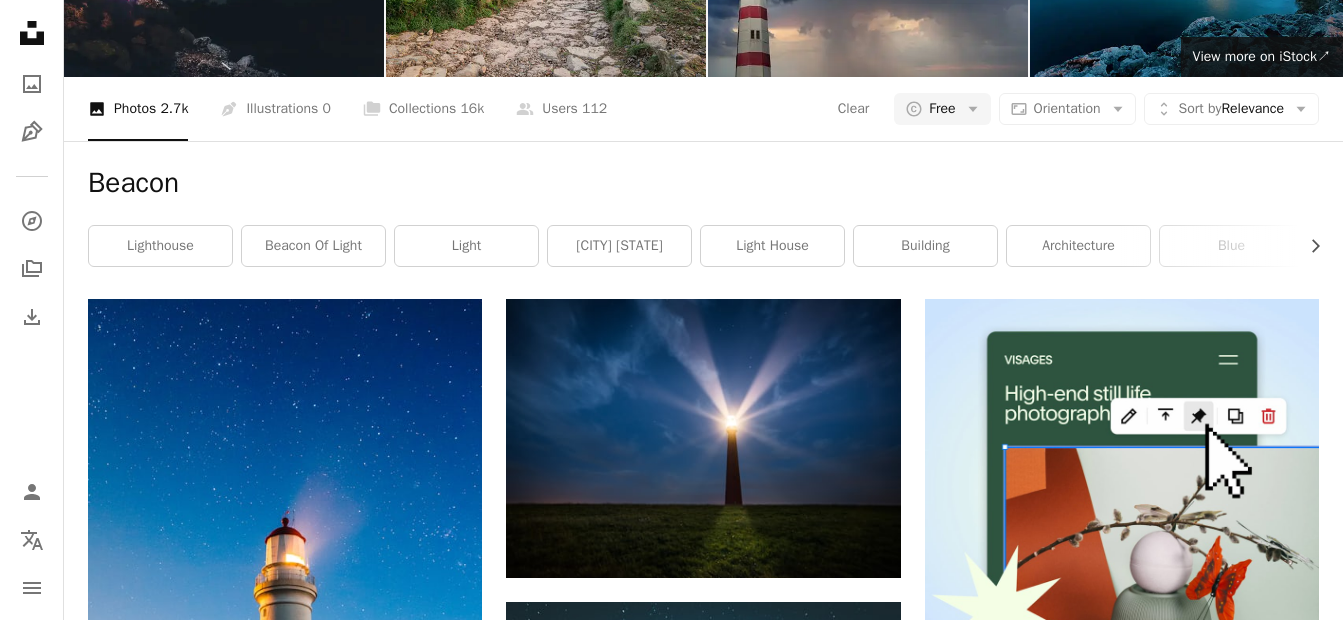 drag, startPoint x: 297, startPoint y: 399, endPoint x: 57, endPoint y: 430, distance: 241.9938 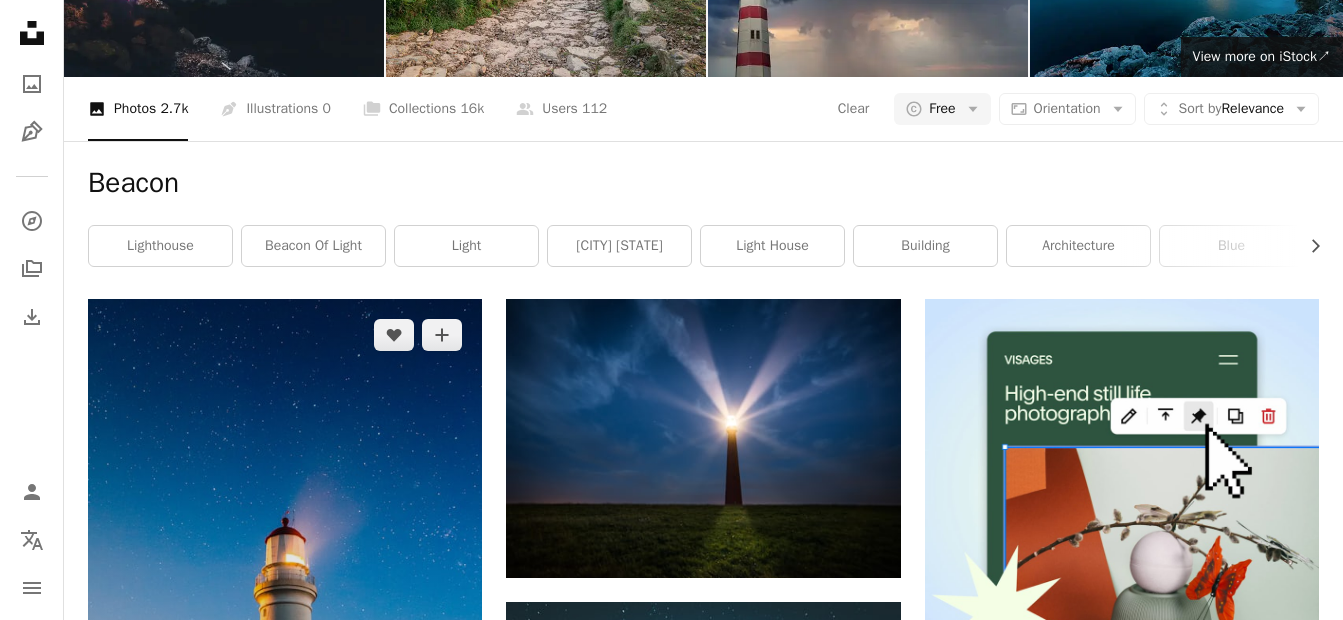 click on "Arrow pointing down" 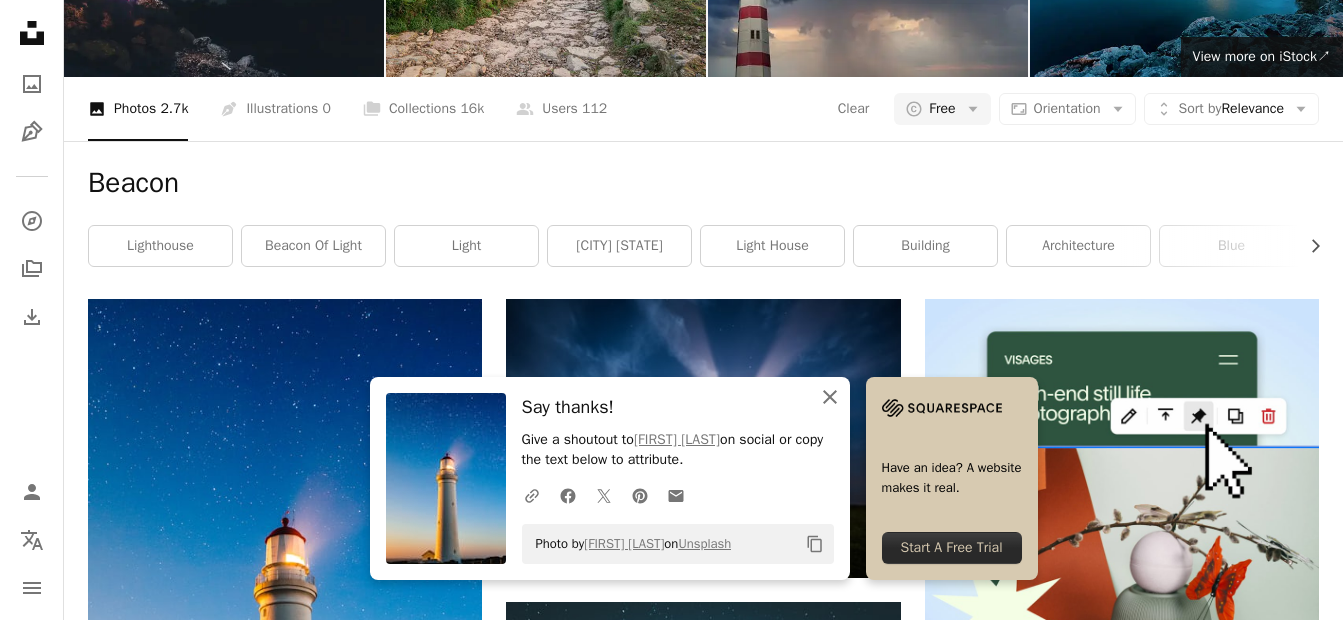 click on "An X shape" 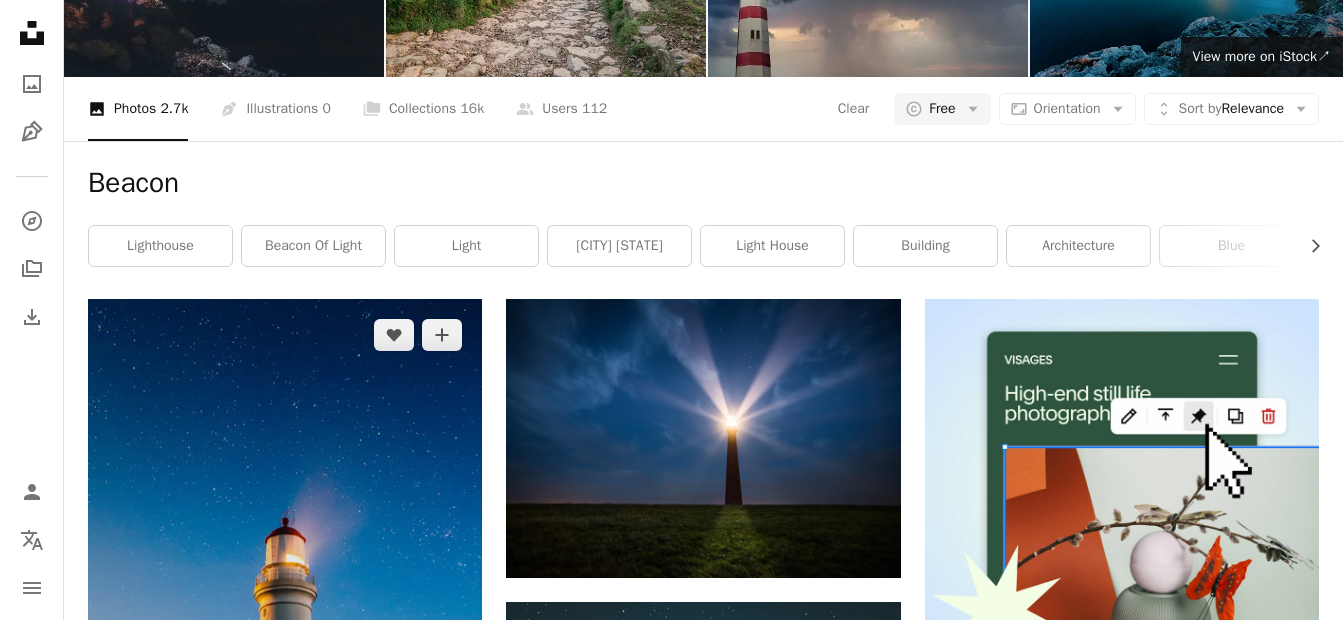 click on "Arrow pointing down" 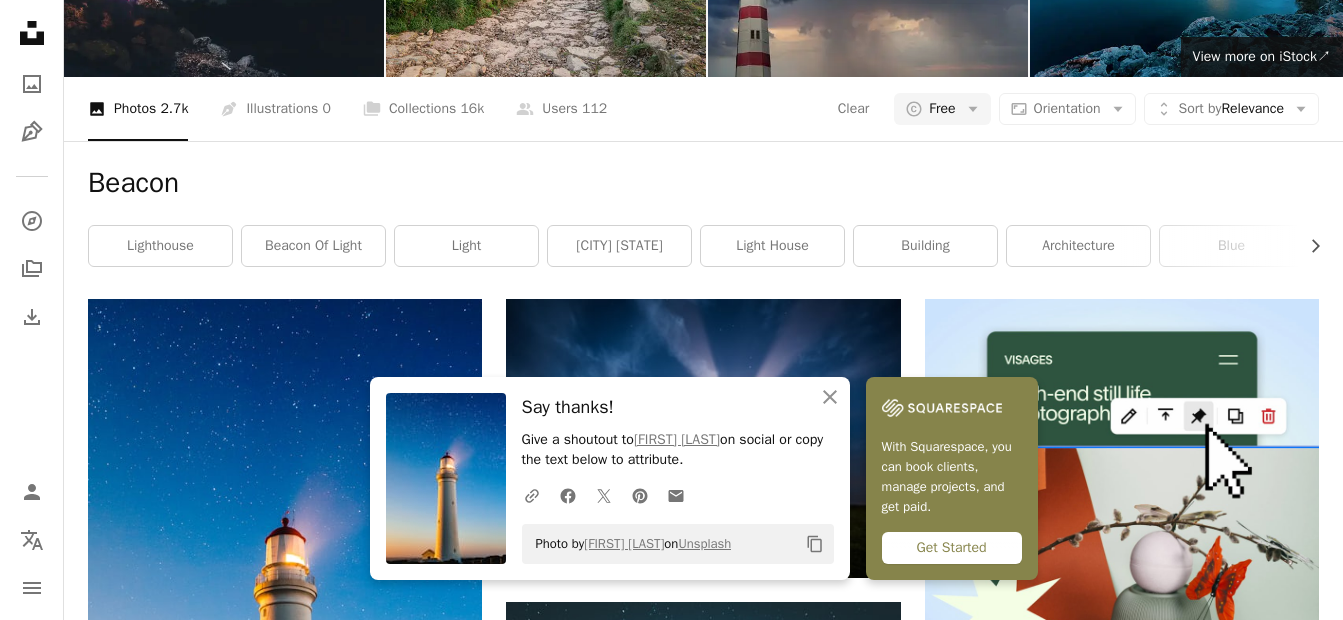 scroll, scrollTop: 0, scrollLeft: 0, axis: both 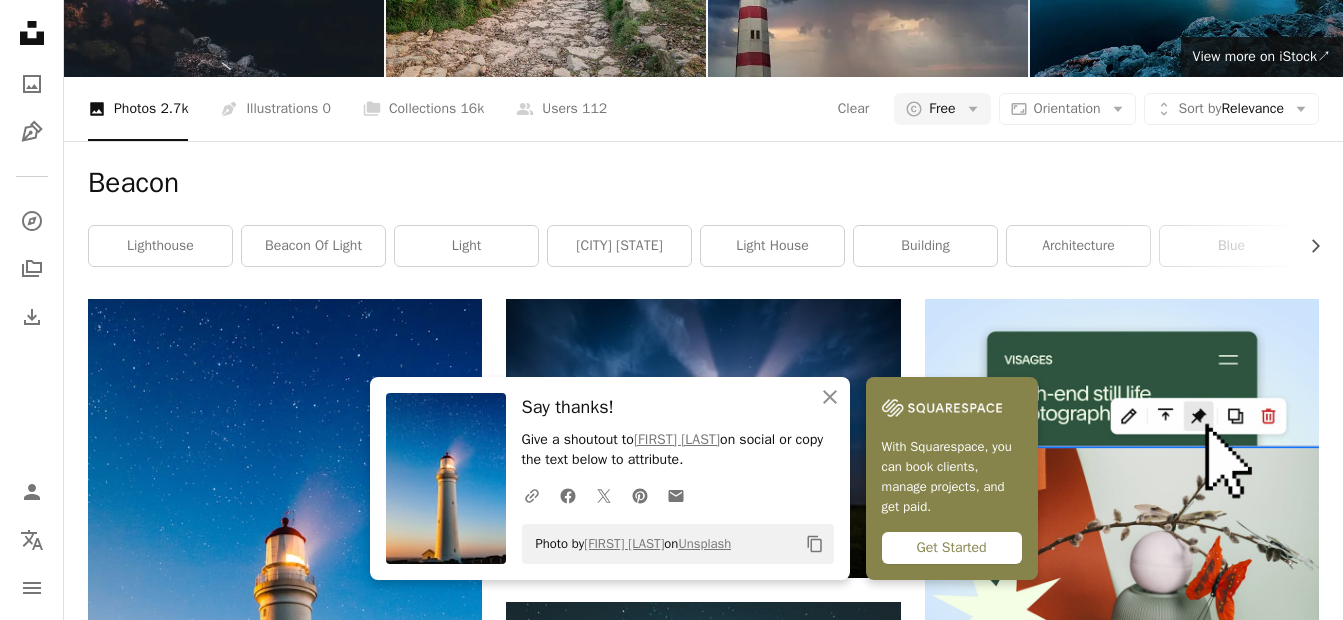 click on "******" at bounding box center (506, -168) 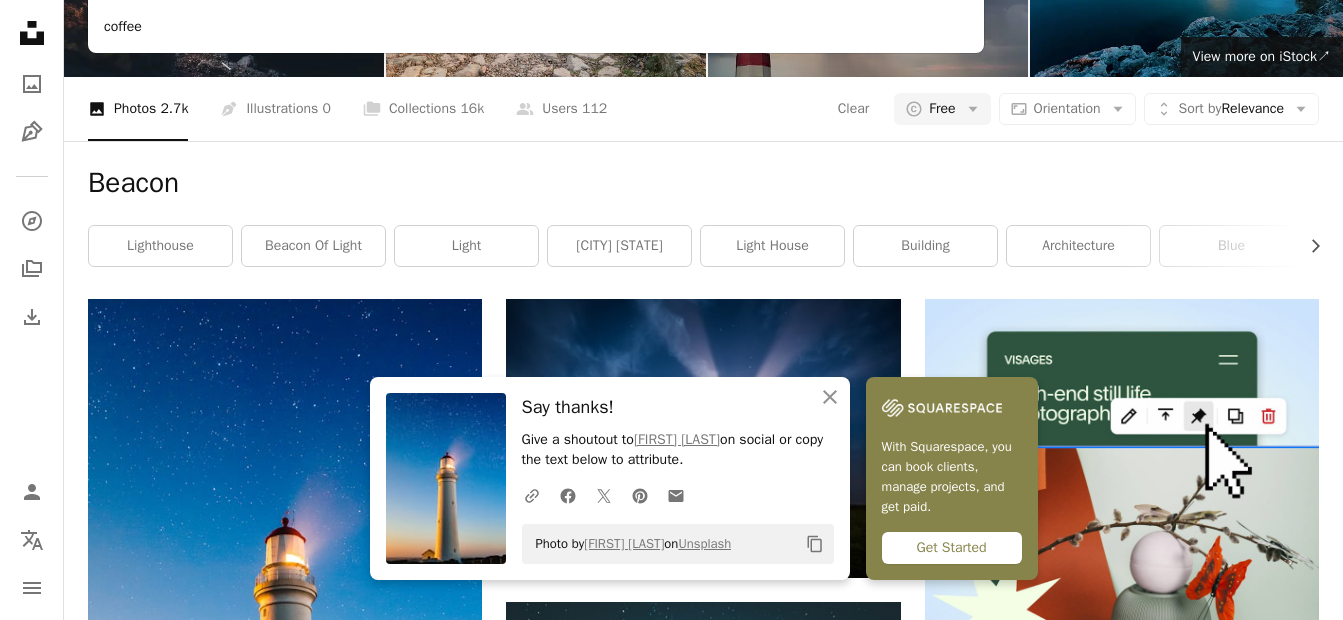 type on "*********" 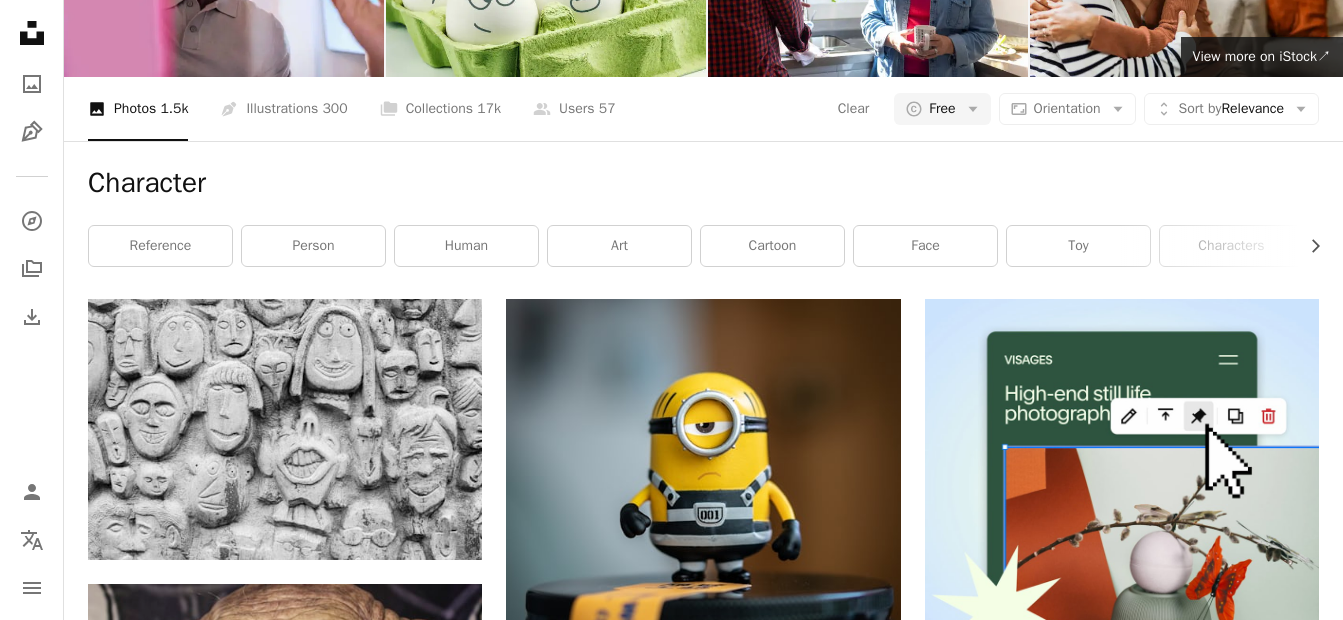 scroll, scrollTop: 0, scrollLeft: 0, axis: both 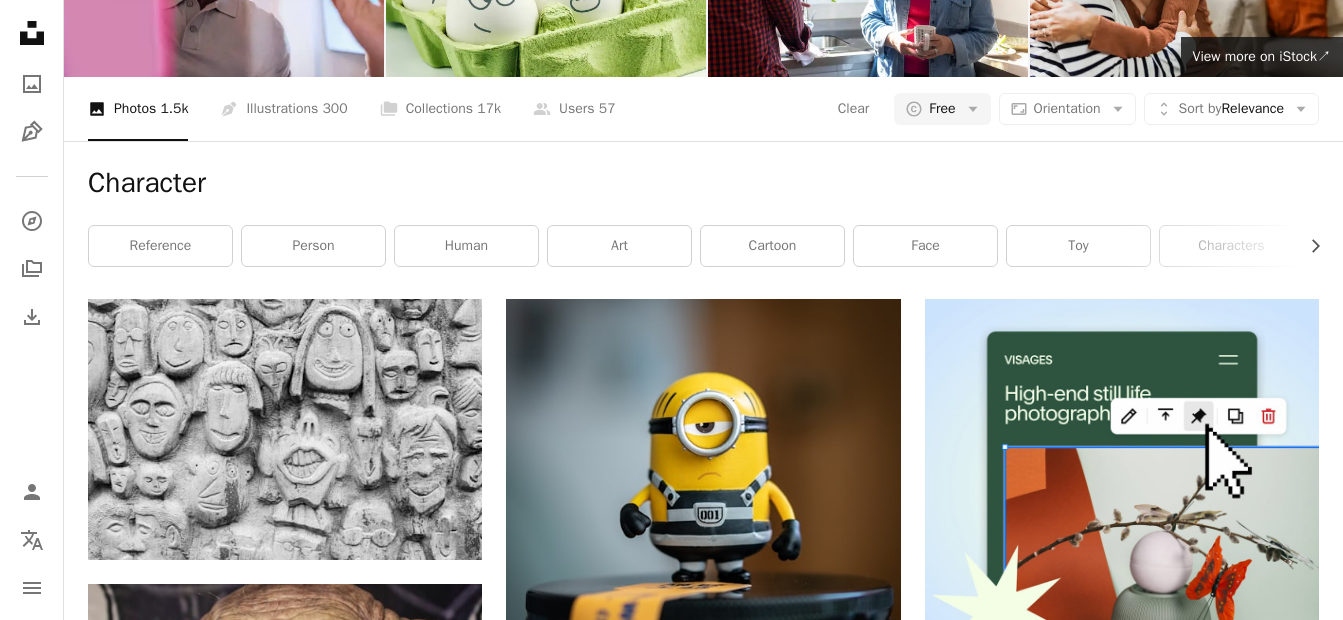 type on "*******" 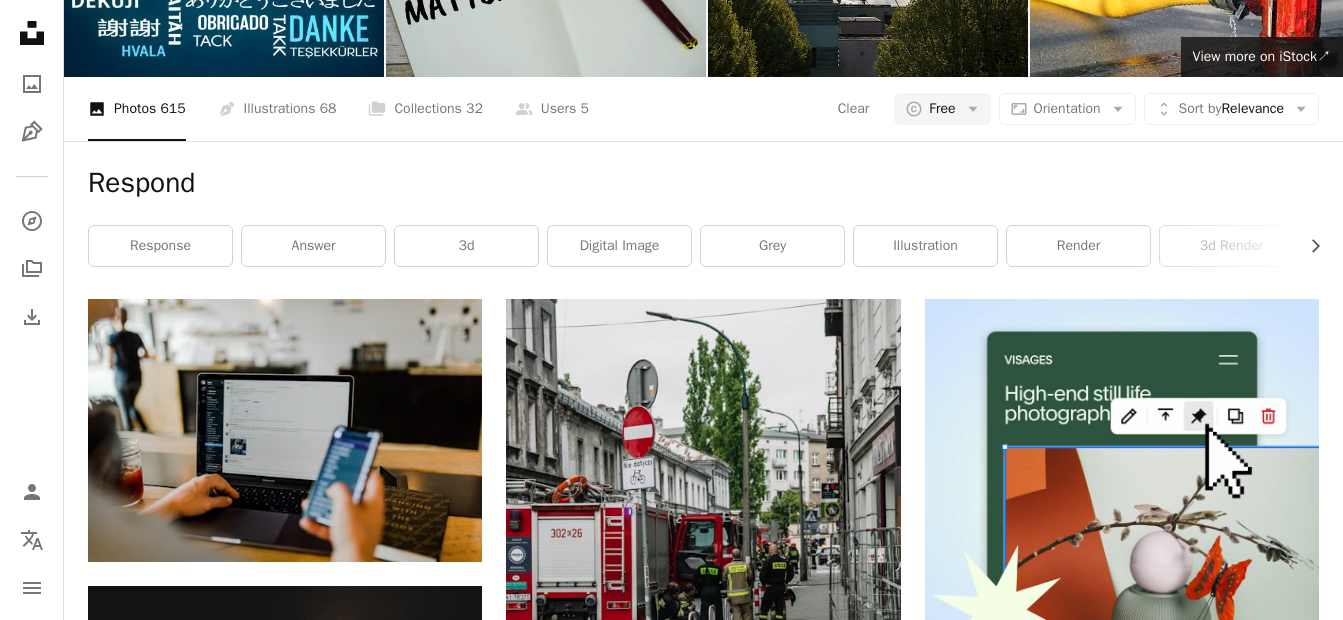 scroll, scrollTop: 0, scrollLeft: 0, axis: both 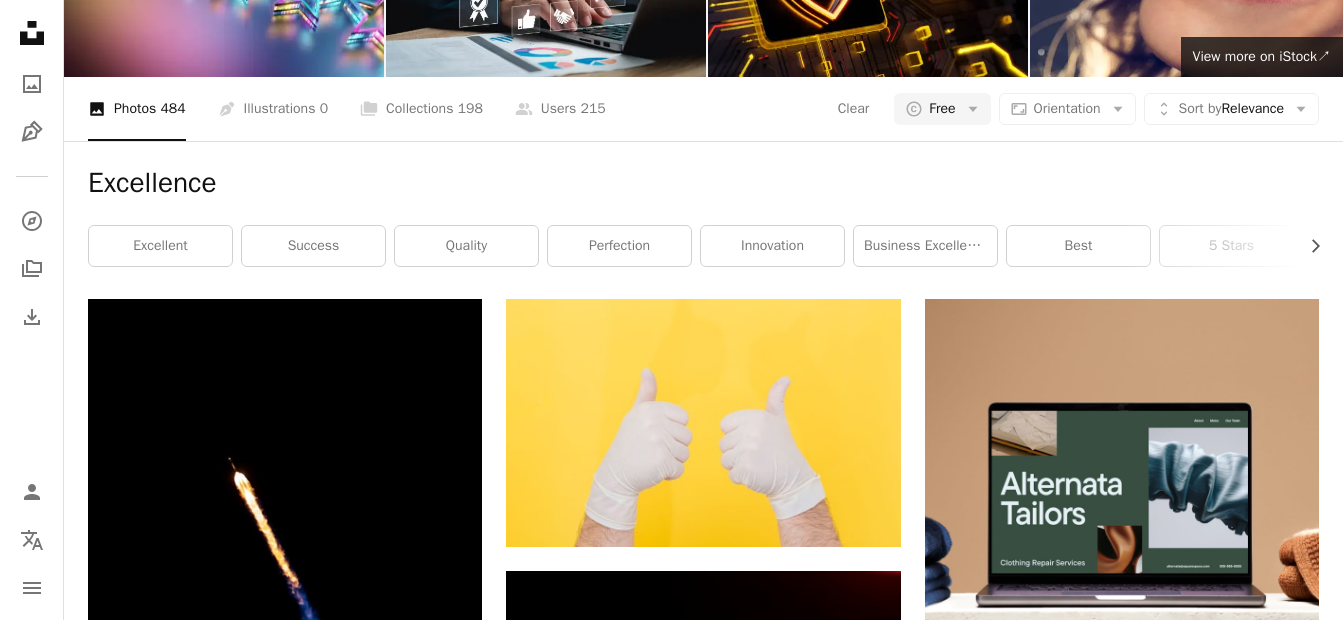 click on "**********" at bounding box center (703, -168) 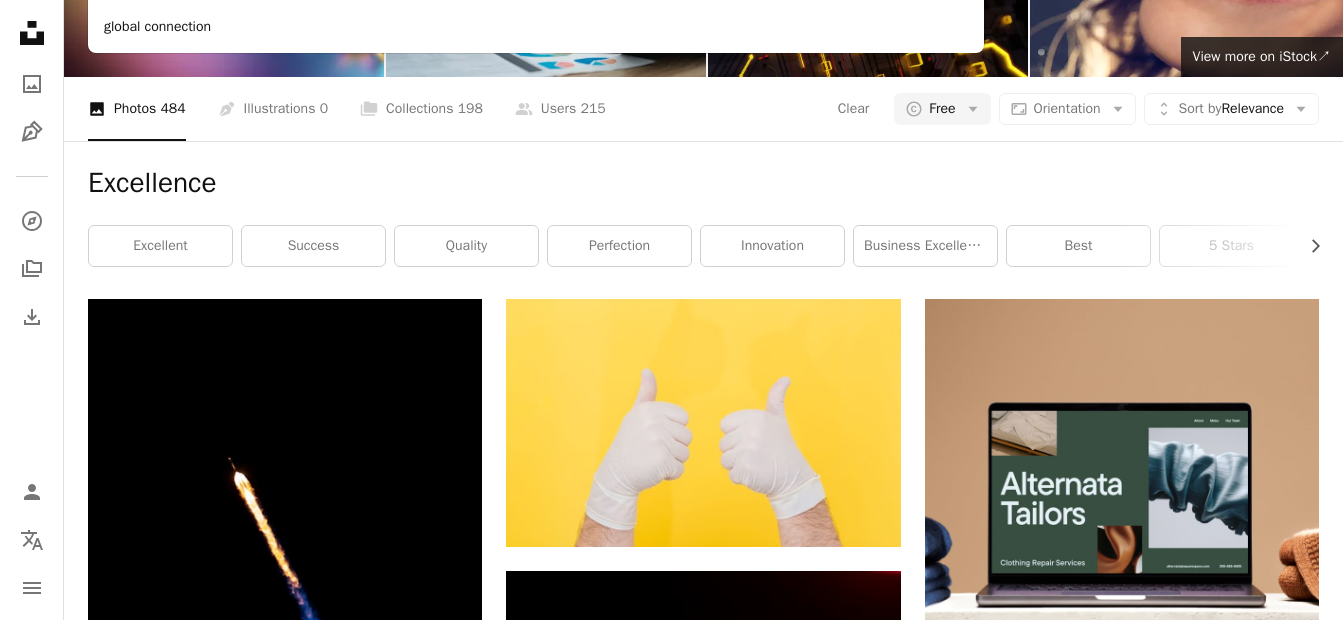 type on "**********" 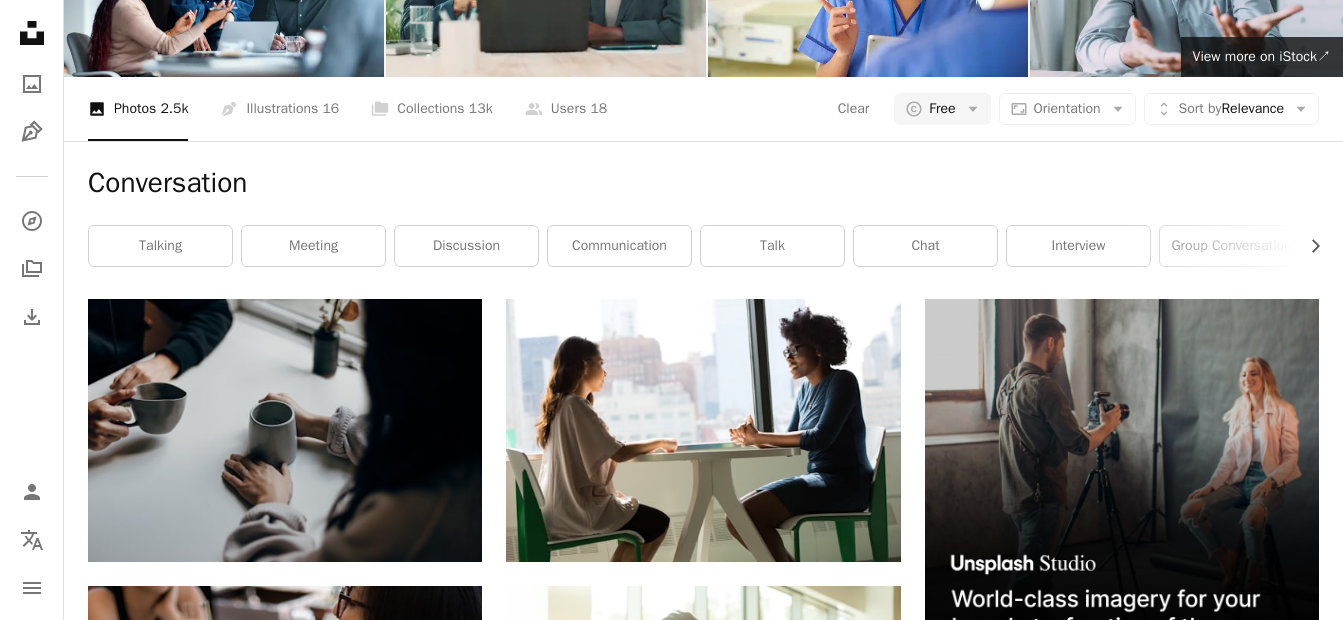 scroll, scrollTop: 1100, scrollLeft: 0, axis: vertical 